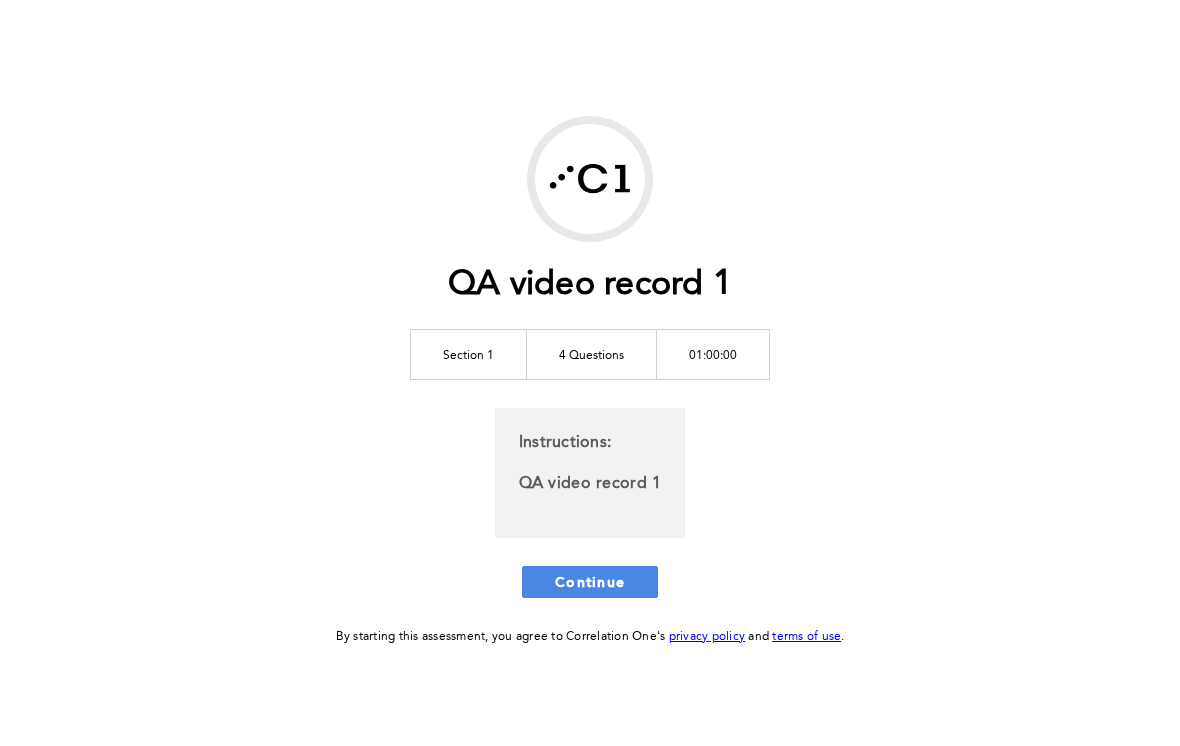 scroll, scrollTop: 0, scrollLeft: 0, axis: both 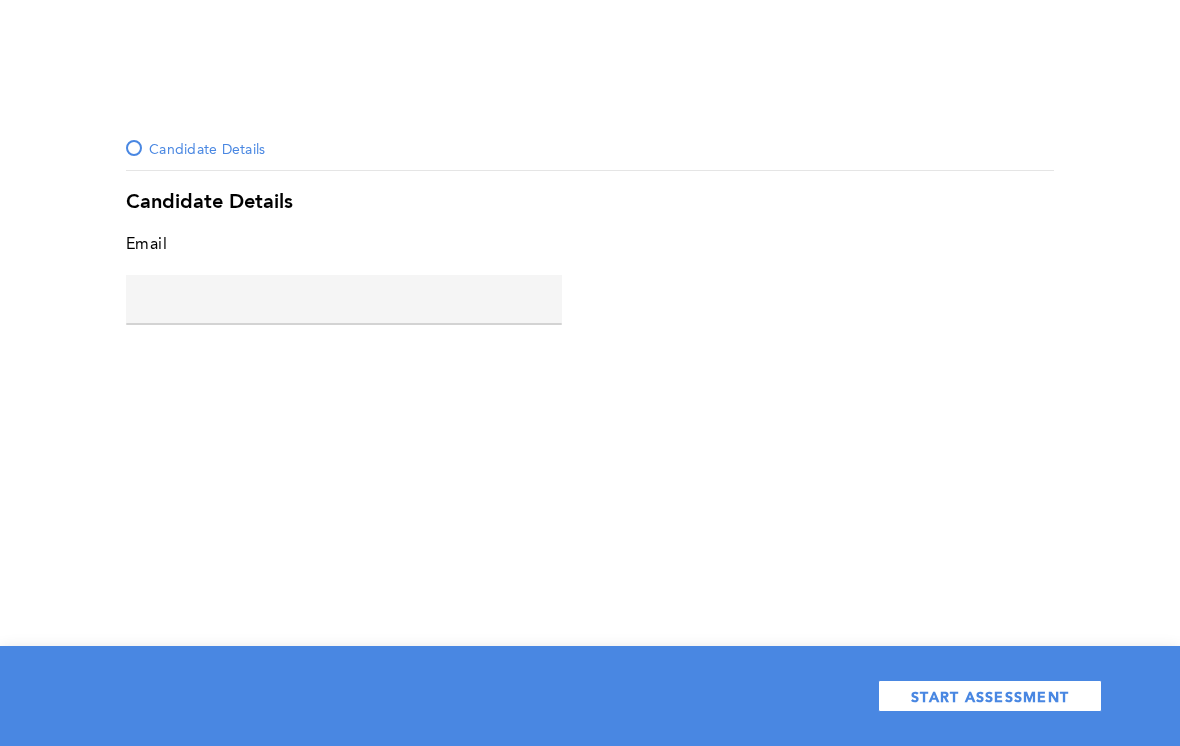 click 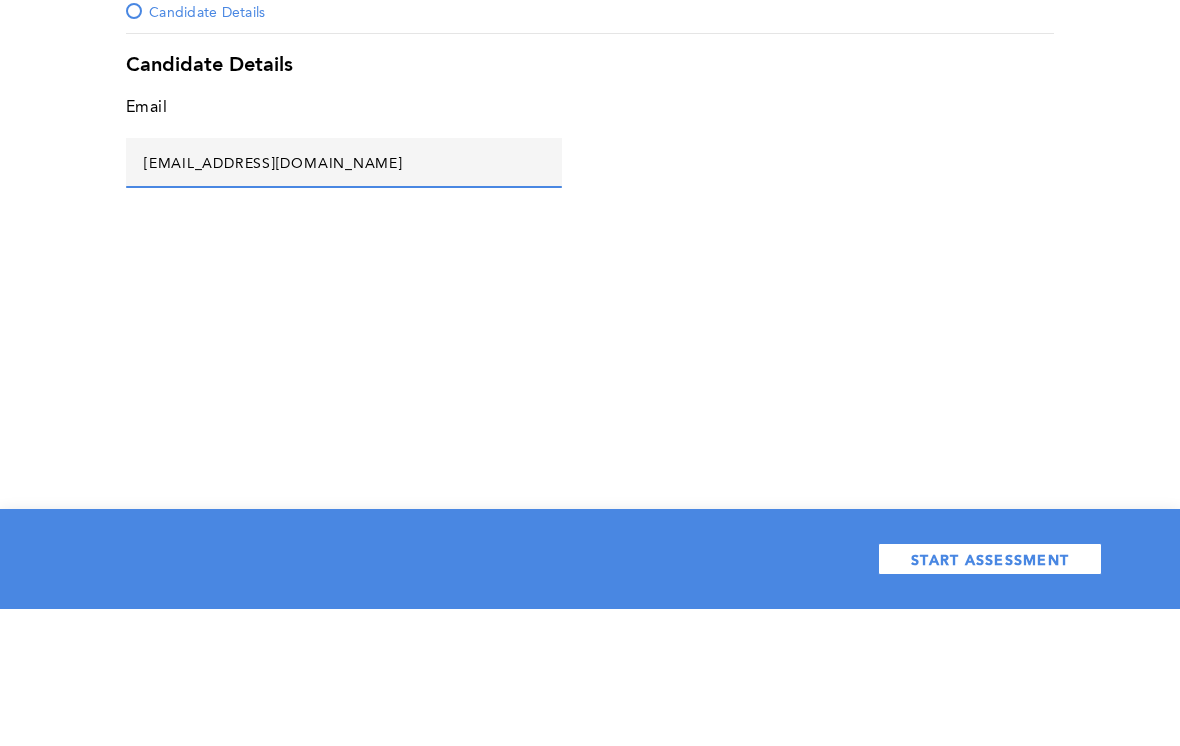 type on "[EMAIL_ADDRESS][DOMAIN_NAME]" 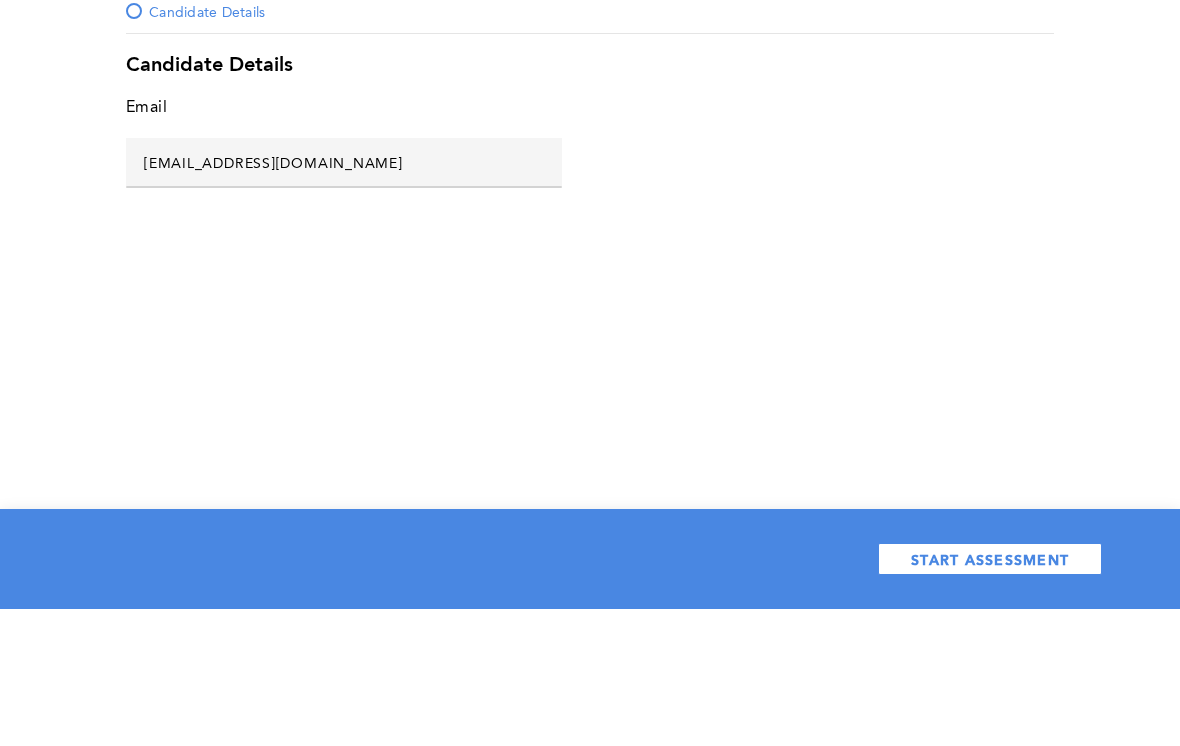 scroll, scrollTop: 31, scrollLeft: 0, axis: vertical 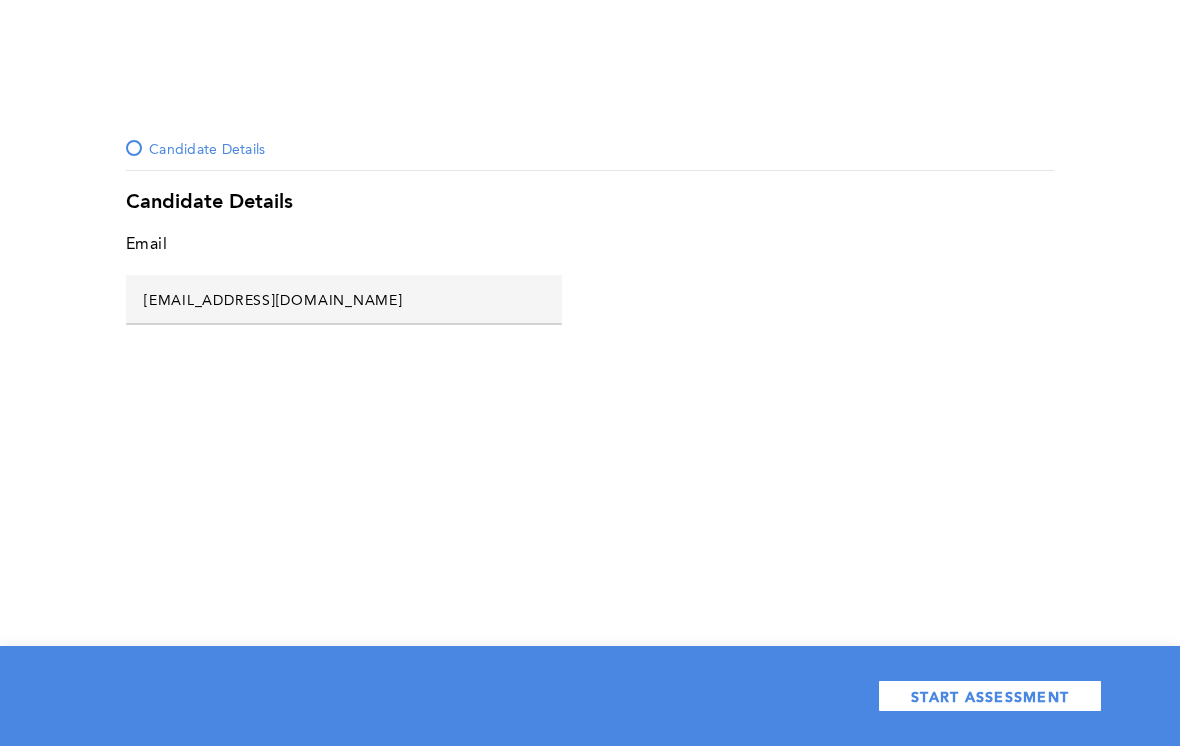 click on "START ASSESSMENT" at bounding box center [990, 696] 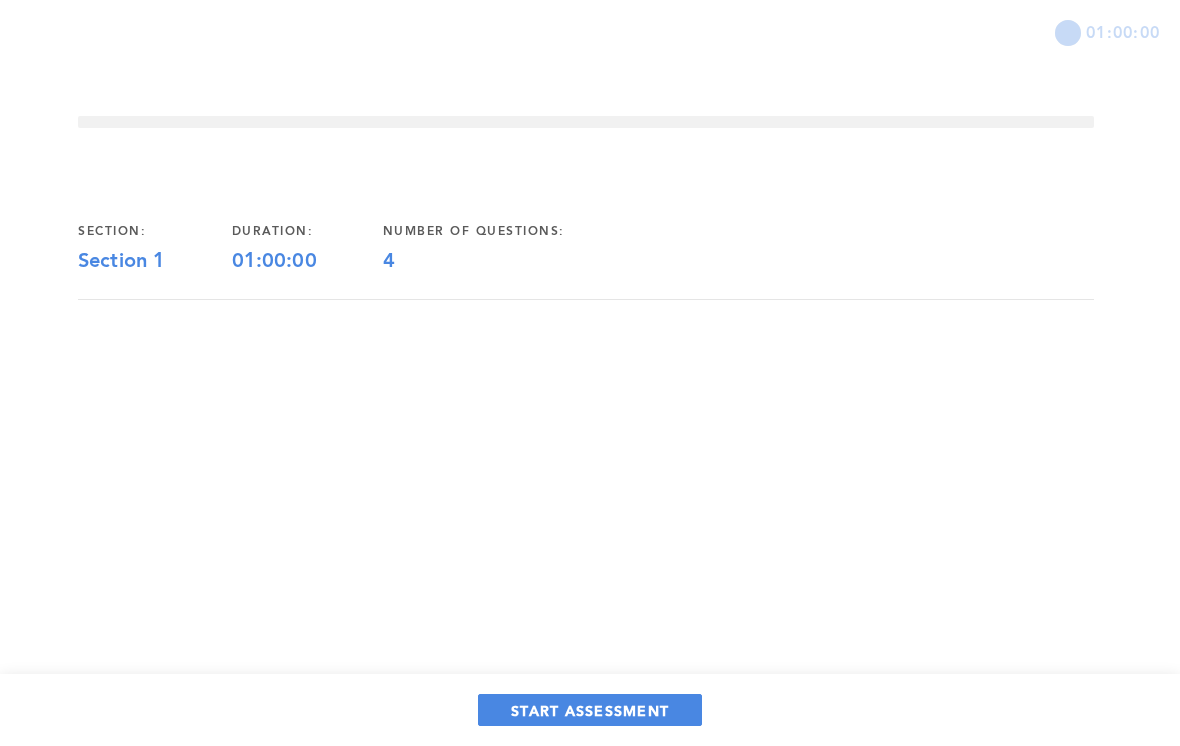 click on "START ASSESSMENT" at bounding box center (590, 710) 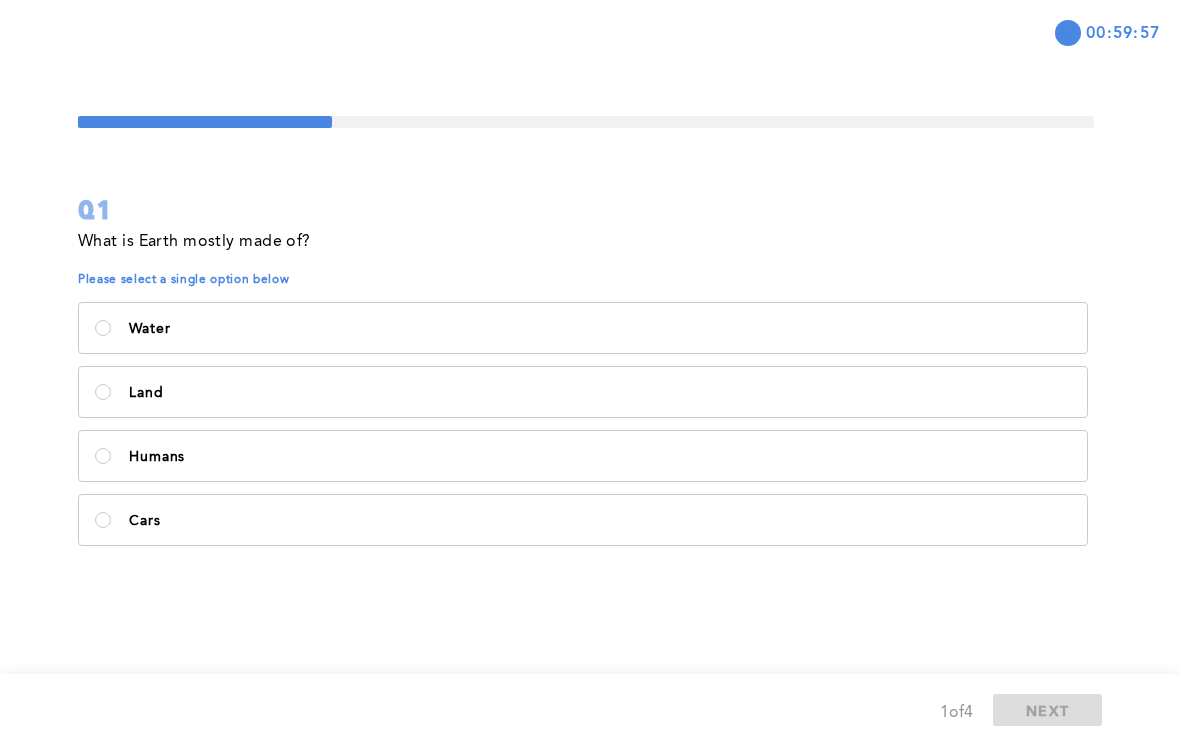 click on "Water" at bounding box center (600, 329) 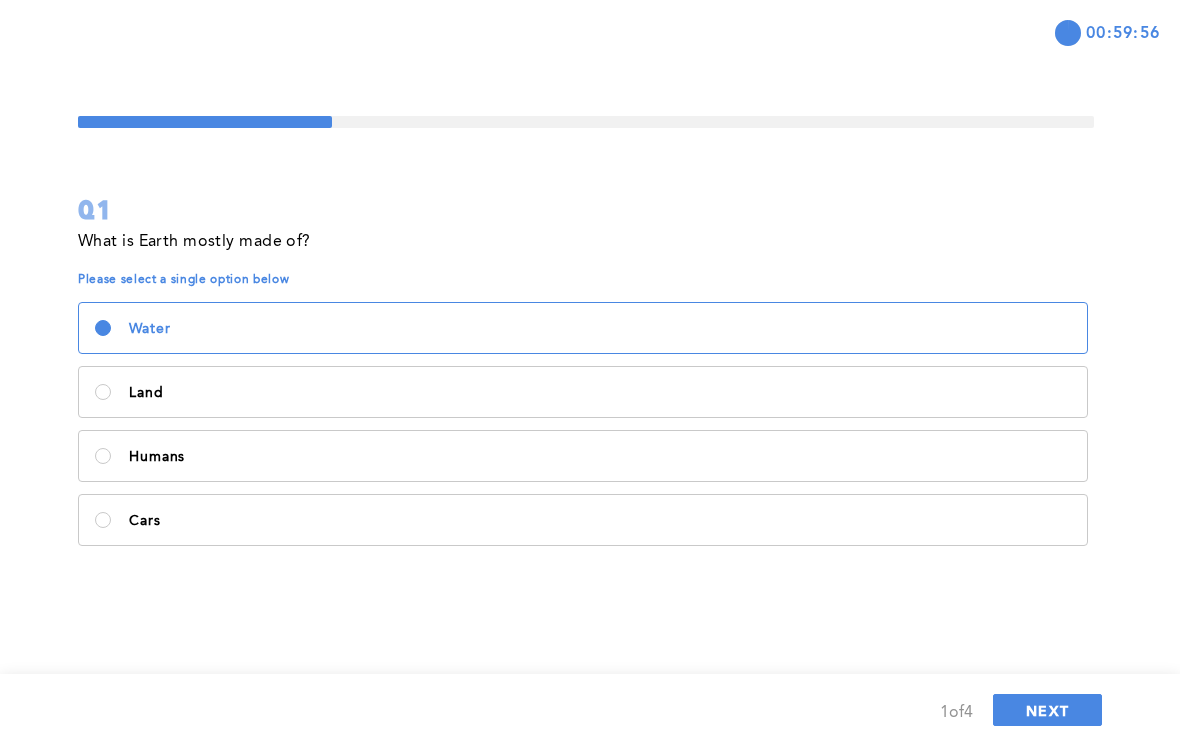 click on "NEXT" at bounding box center [1047, 710] 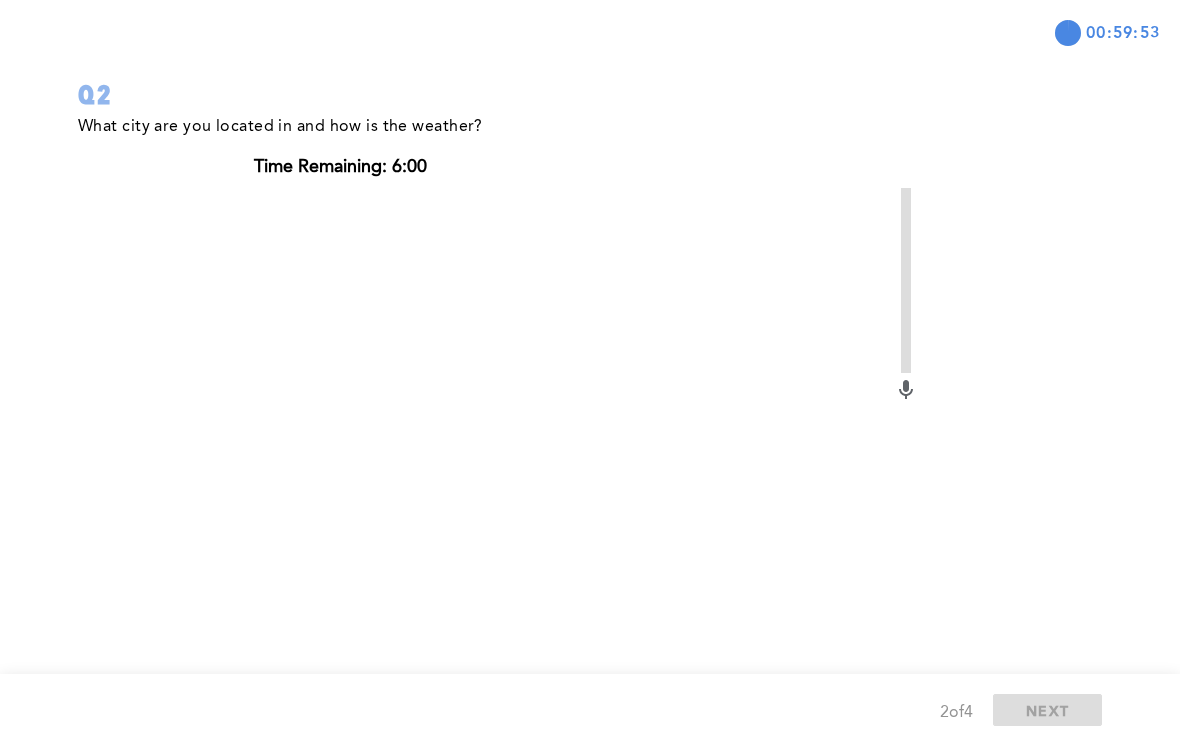 scroll, scrollTop: 214, scrollLeft: 0, axis: vertical 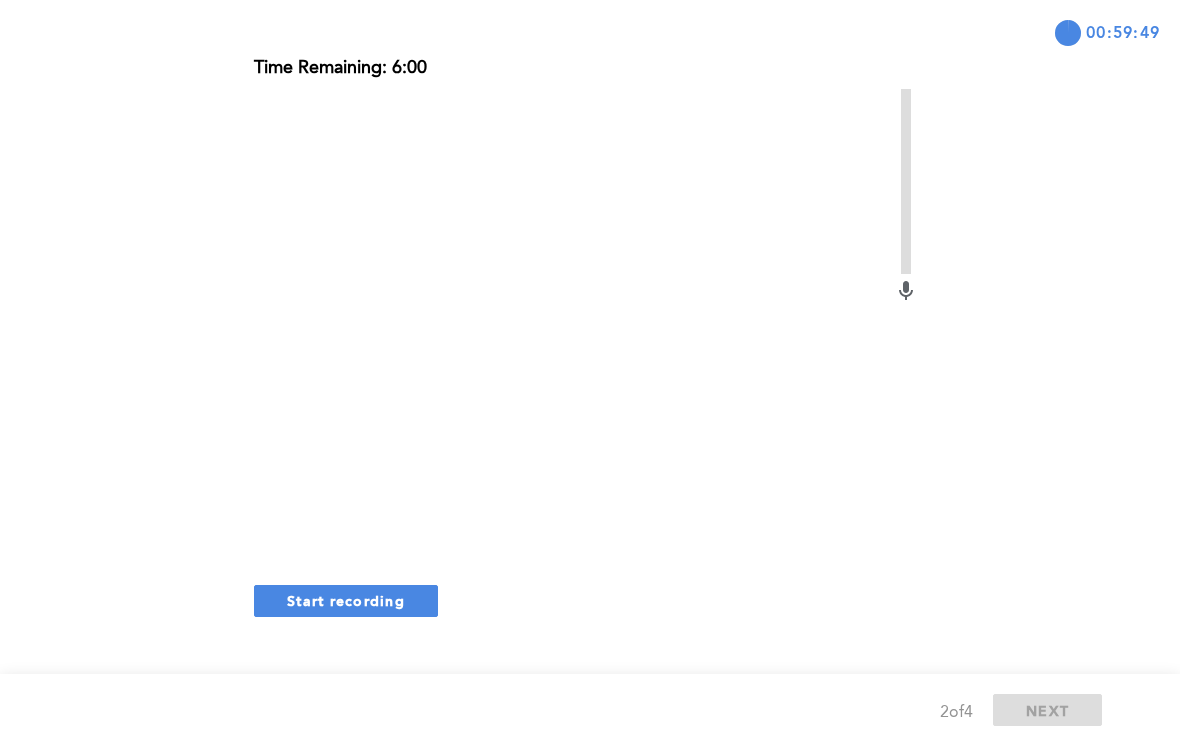 click on "Start recording" at bounding box center (346, 600) 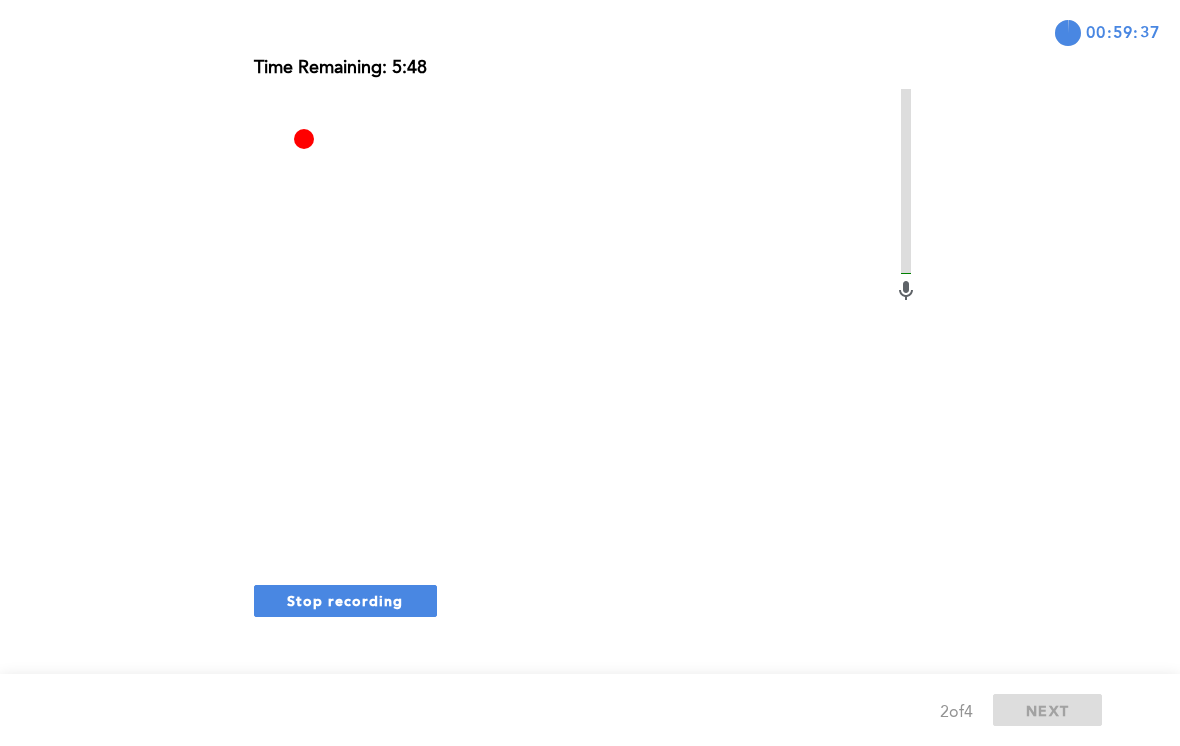 click on "Stop recording" at bounding box center (345, 600) 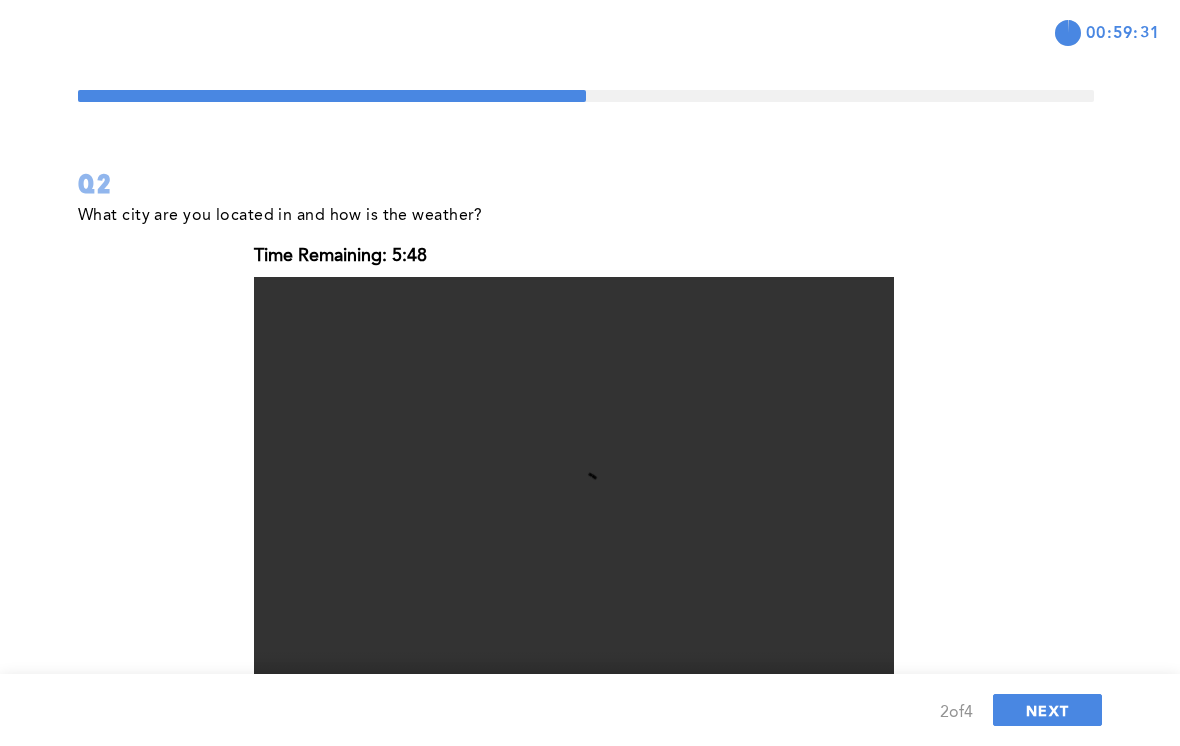 scroll, scrollTop: 0, scrollLeft: 0, axis: both 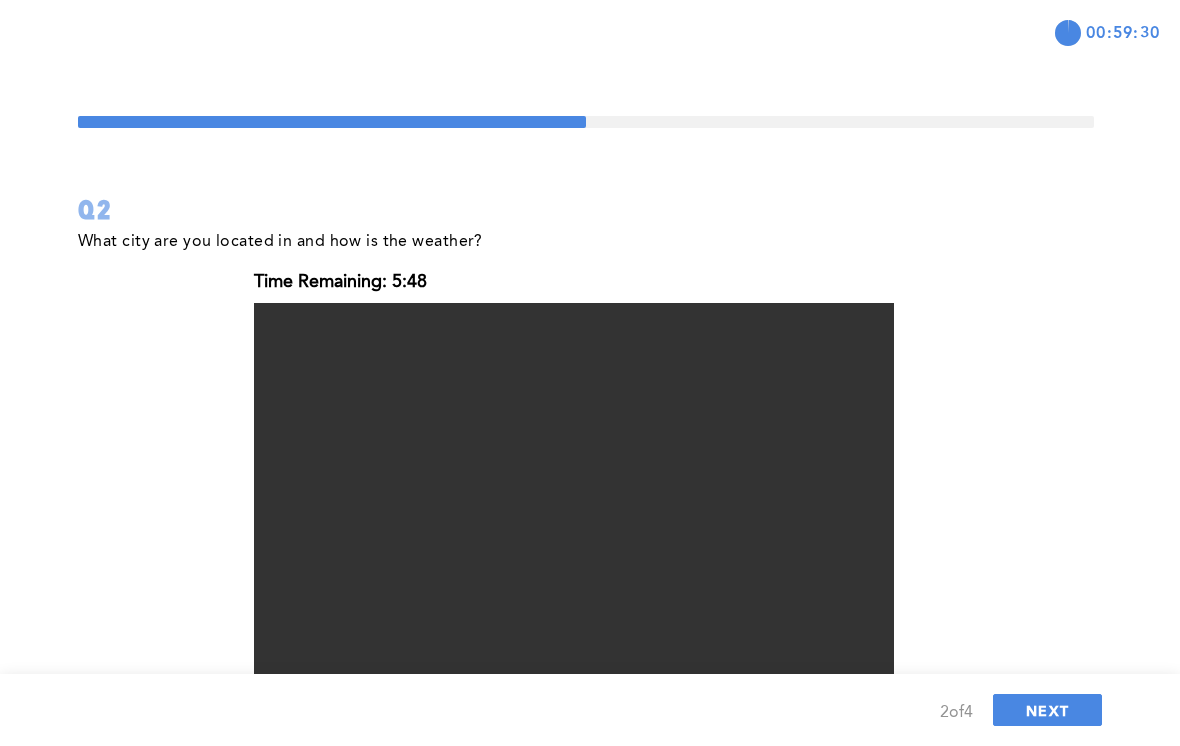 click on "NEXT" at bounding box center (1047, 710) 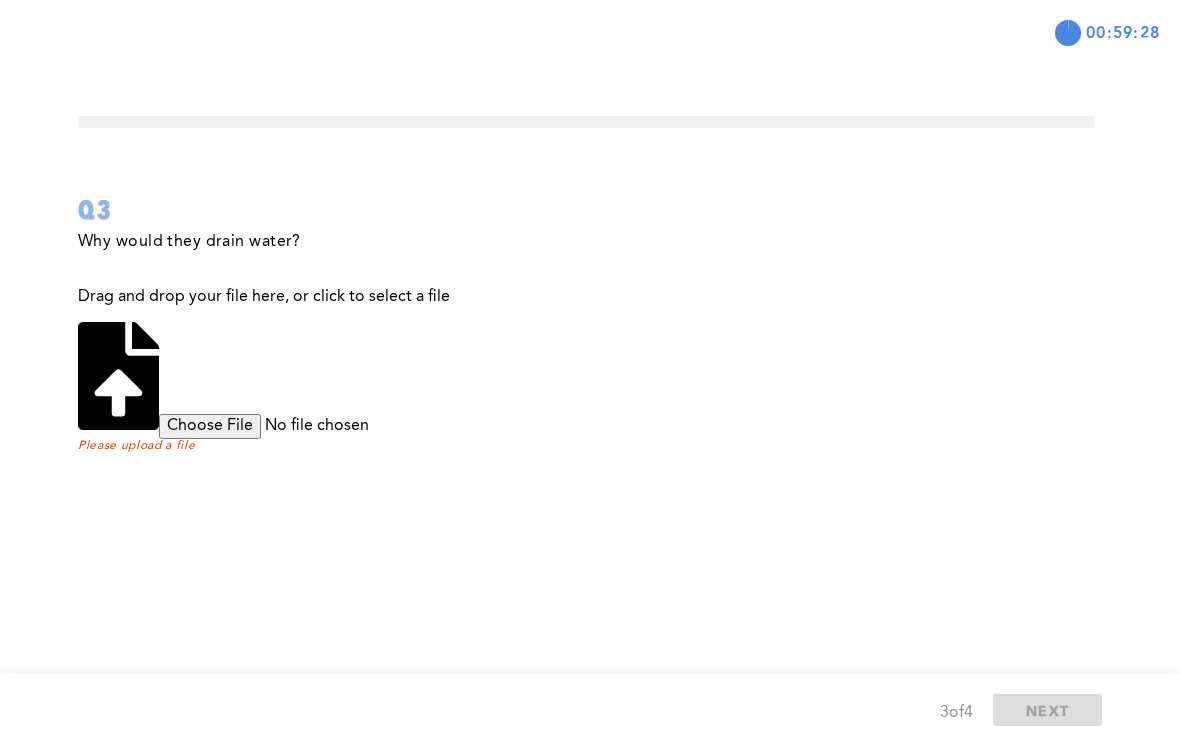 click at bounding box center [312, 426] 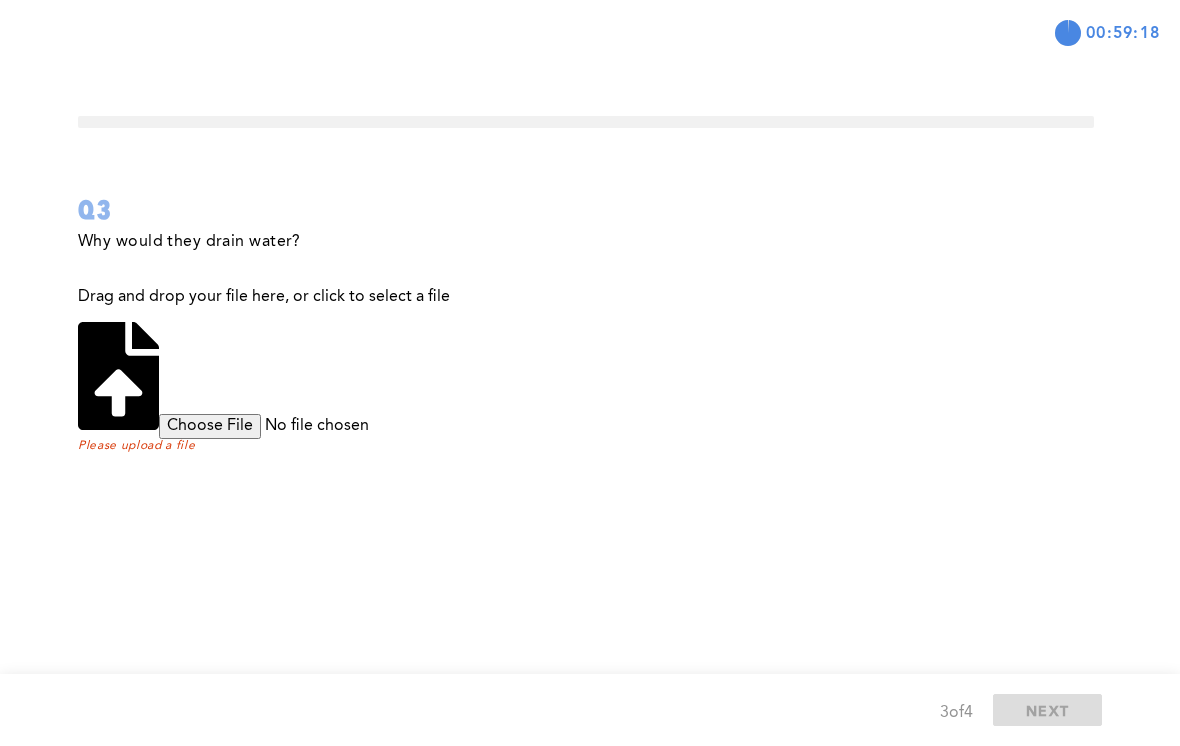 type on "C:\fakepath\image.jpg" 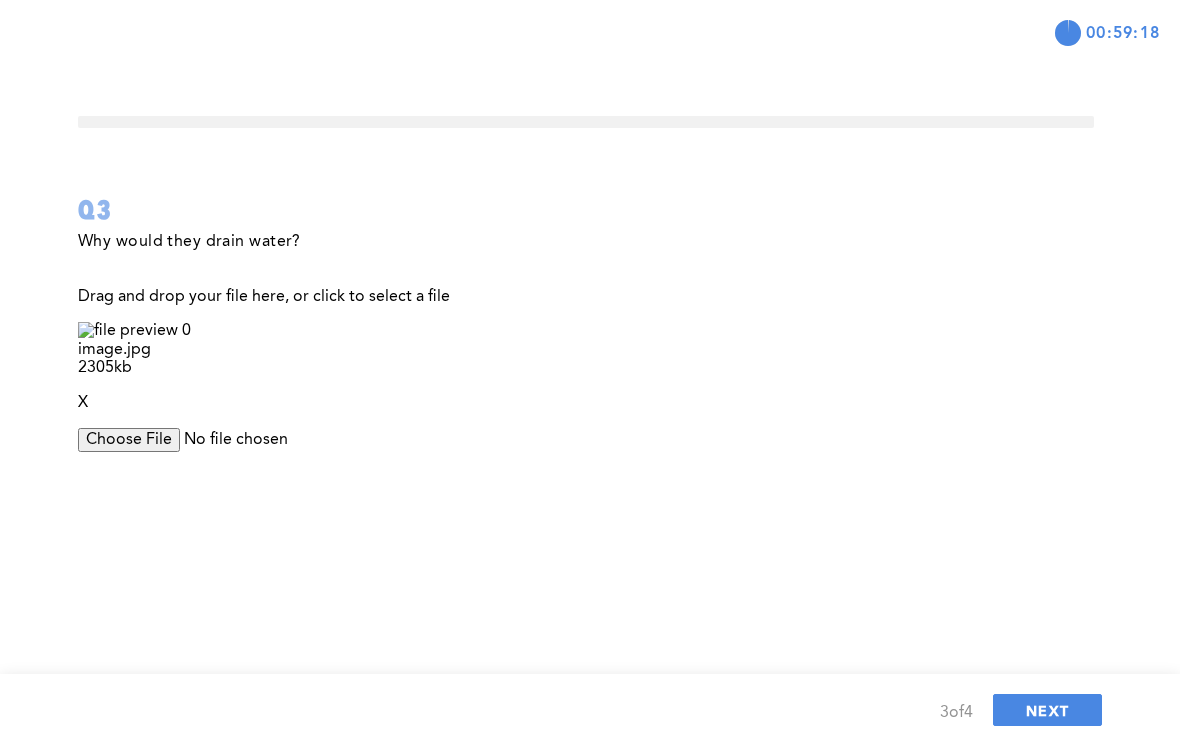 type 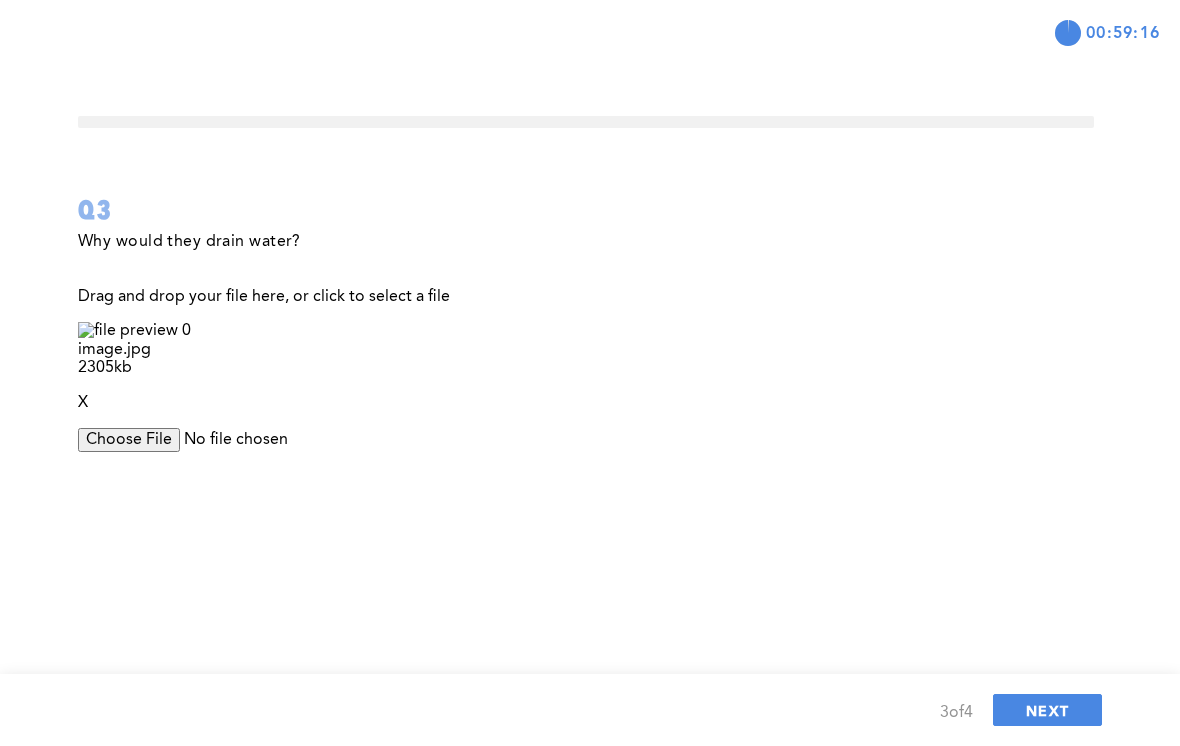 click on "NEXT" at bounding box center [1047, 710] 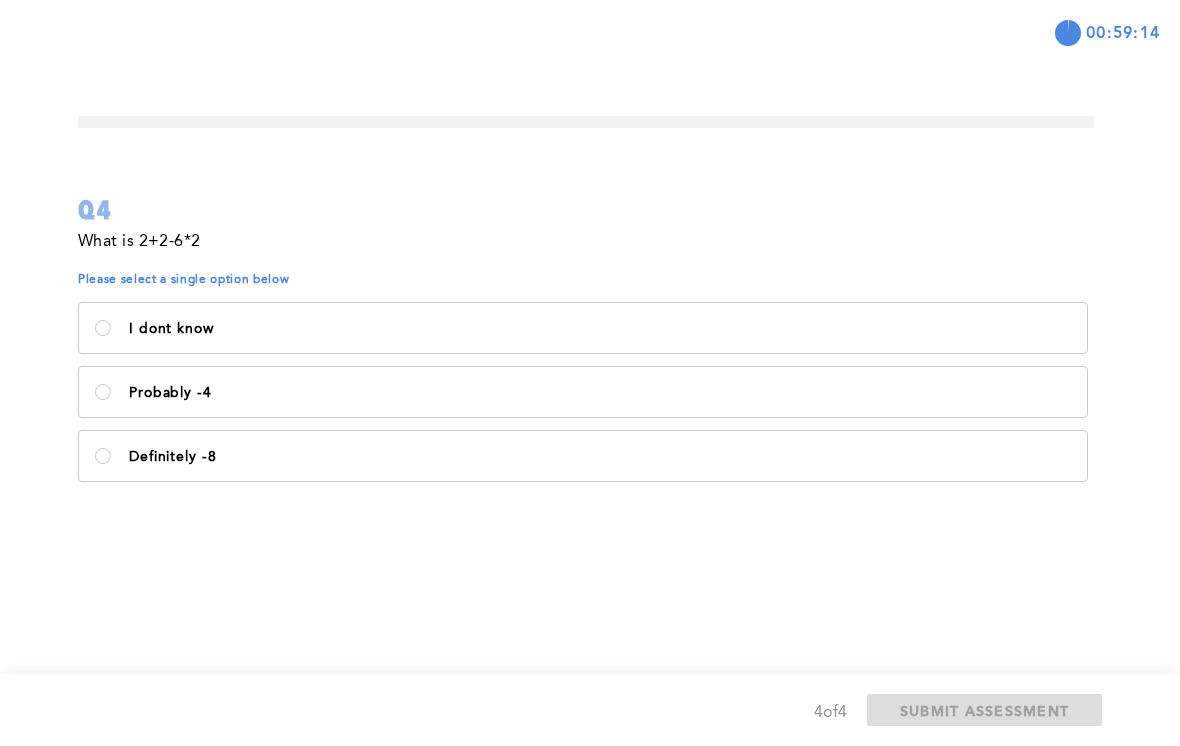 click on "Probably -4" at bounding box center (600, 393) 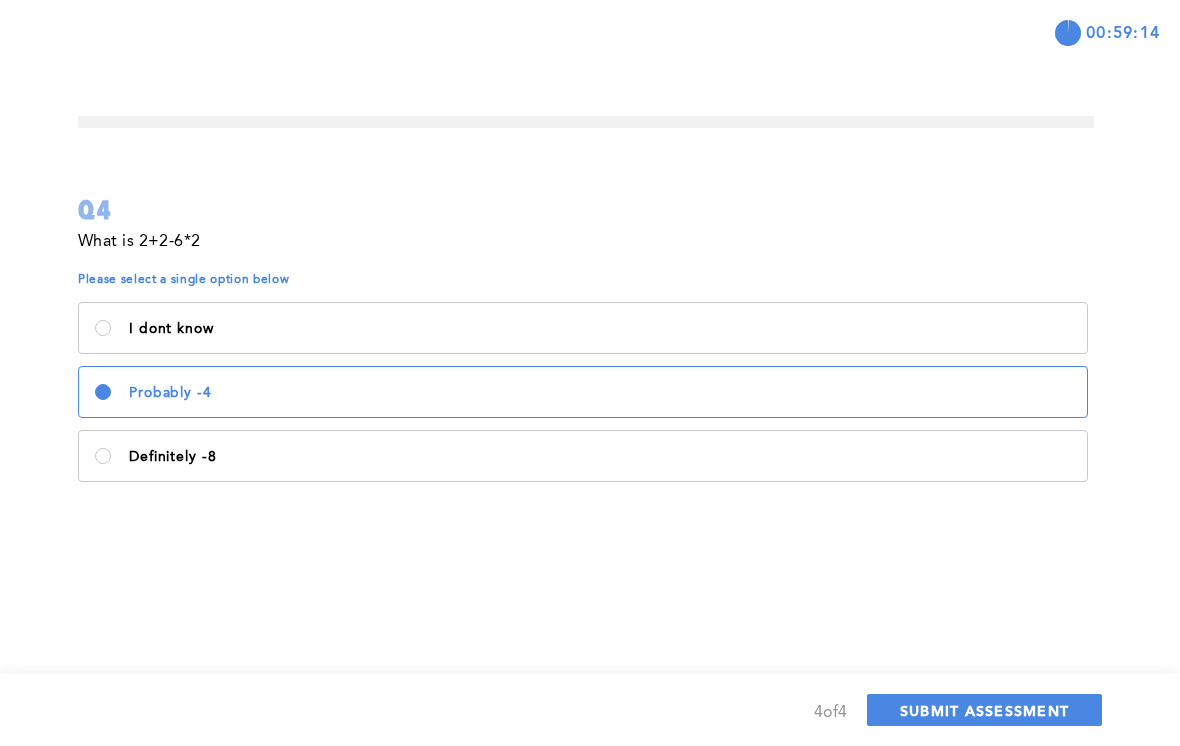 click on "SUBMIT ASSESSMENT" at bounding box center (984, 710) 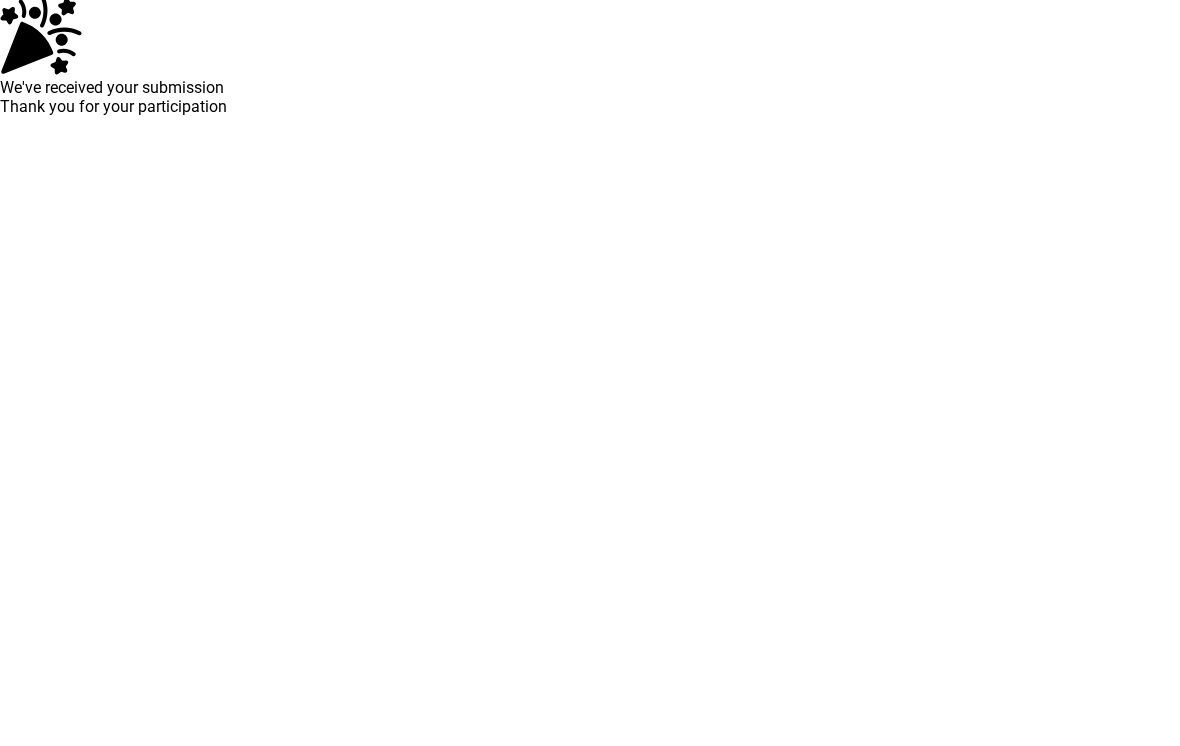 scroll, scrollTop: 0, scrollLeft: 0, axis: both 